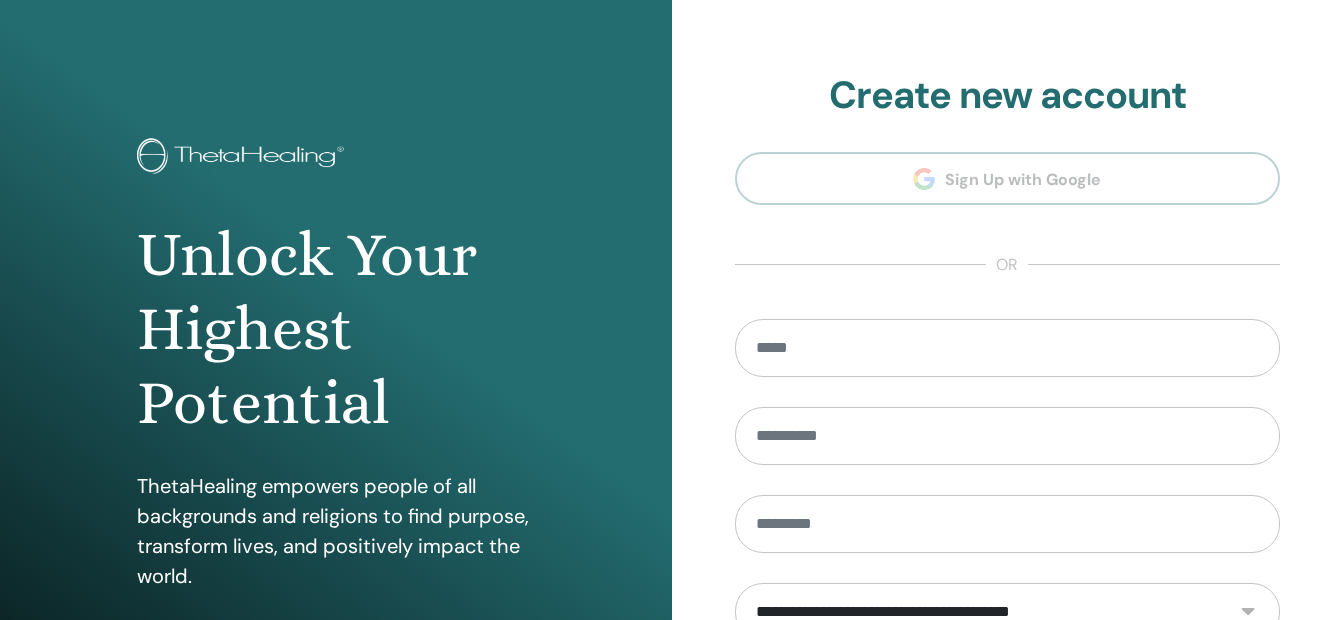 scroll, scrollTop: 0, scrollLeft: 0, axis: both 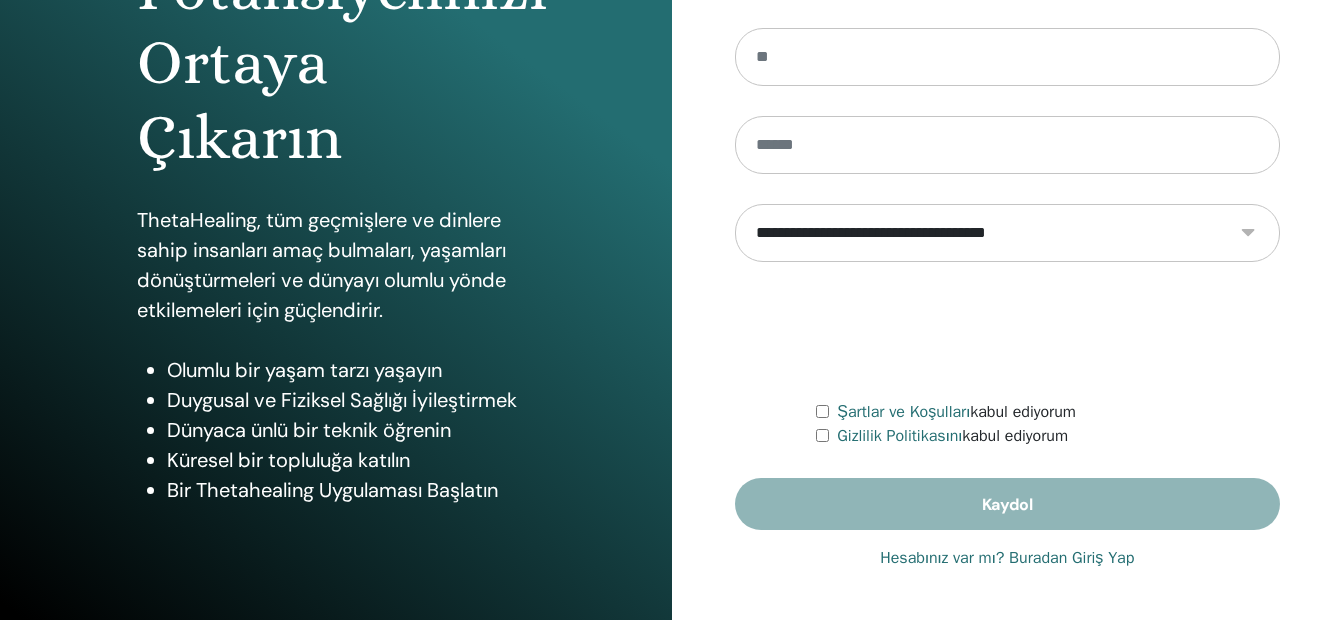 click on "Hesabınız var mı? Buradan Giriş Yap" at bounding box center [1007, 558] 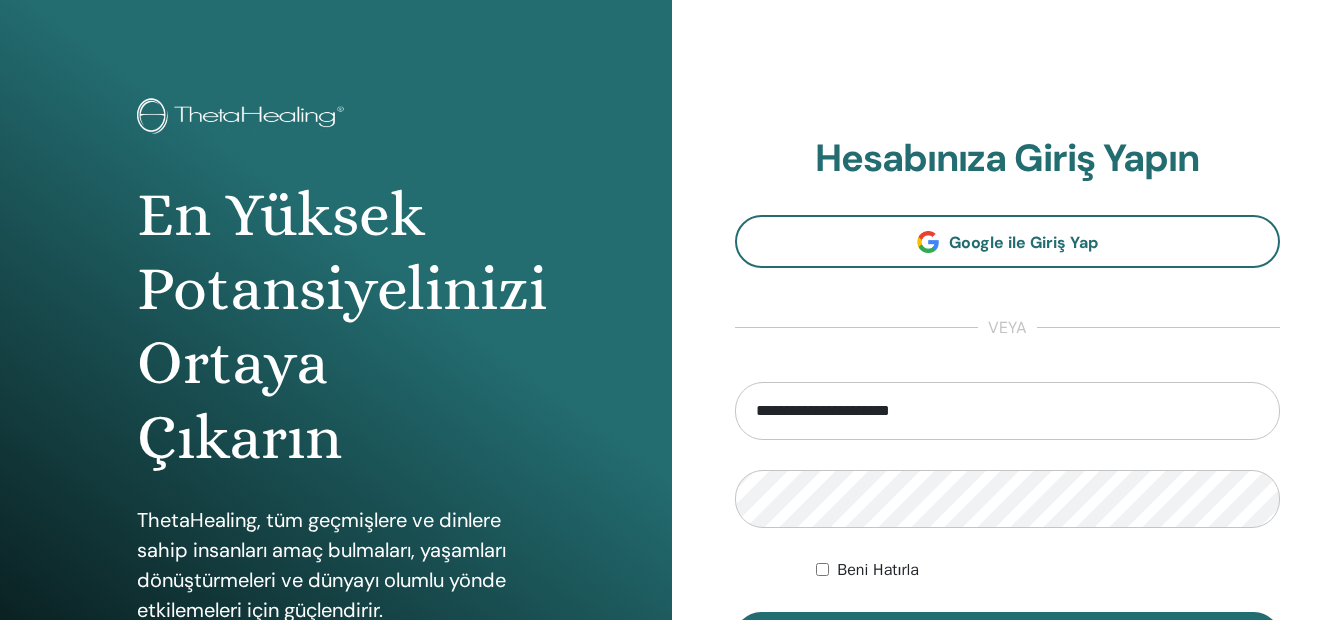 scroll, scrollTop: 0, scrollLeft: 0, axis: both 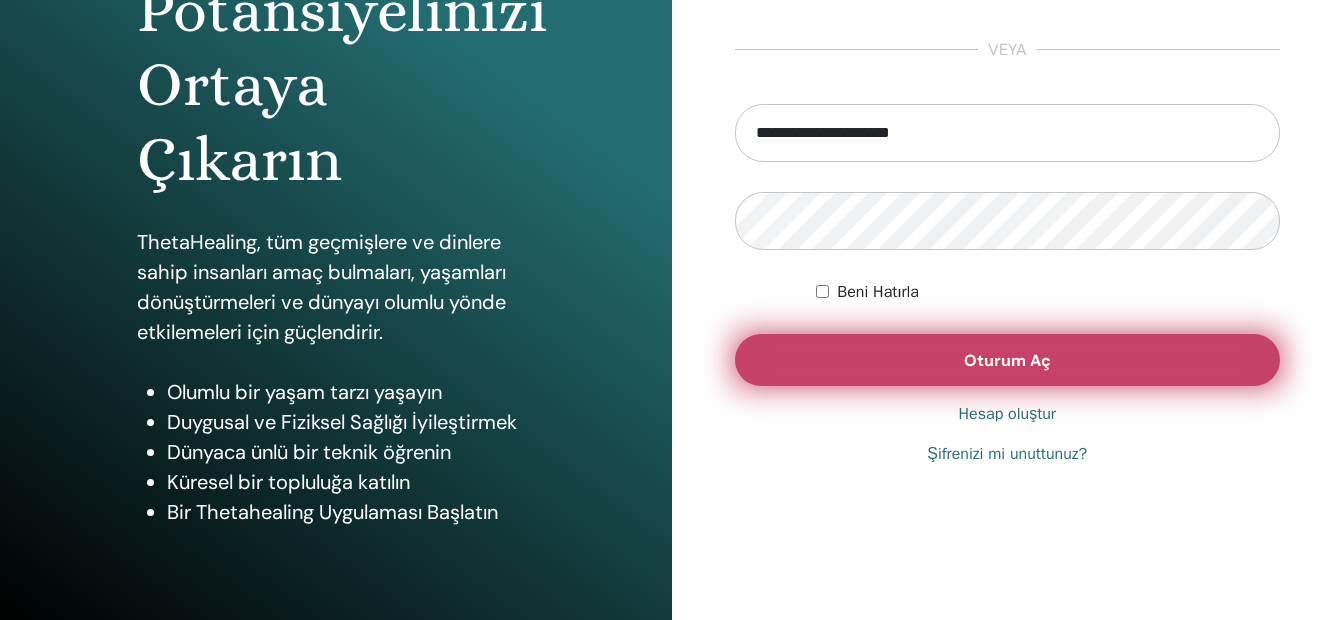 click on "Oturum Aç" at bounding box center (1008, 360) 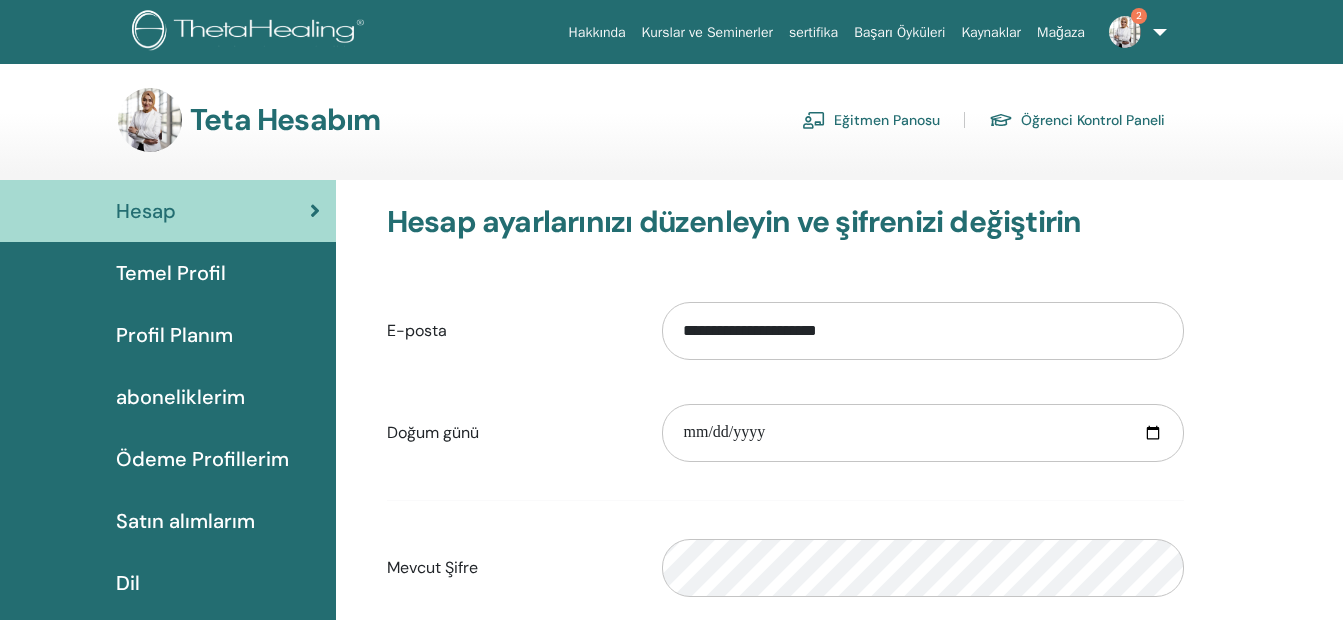 scroll, scrollTop: 0, scrollLeft: 0, axis: both 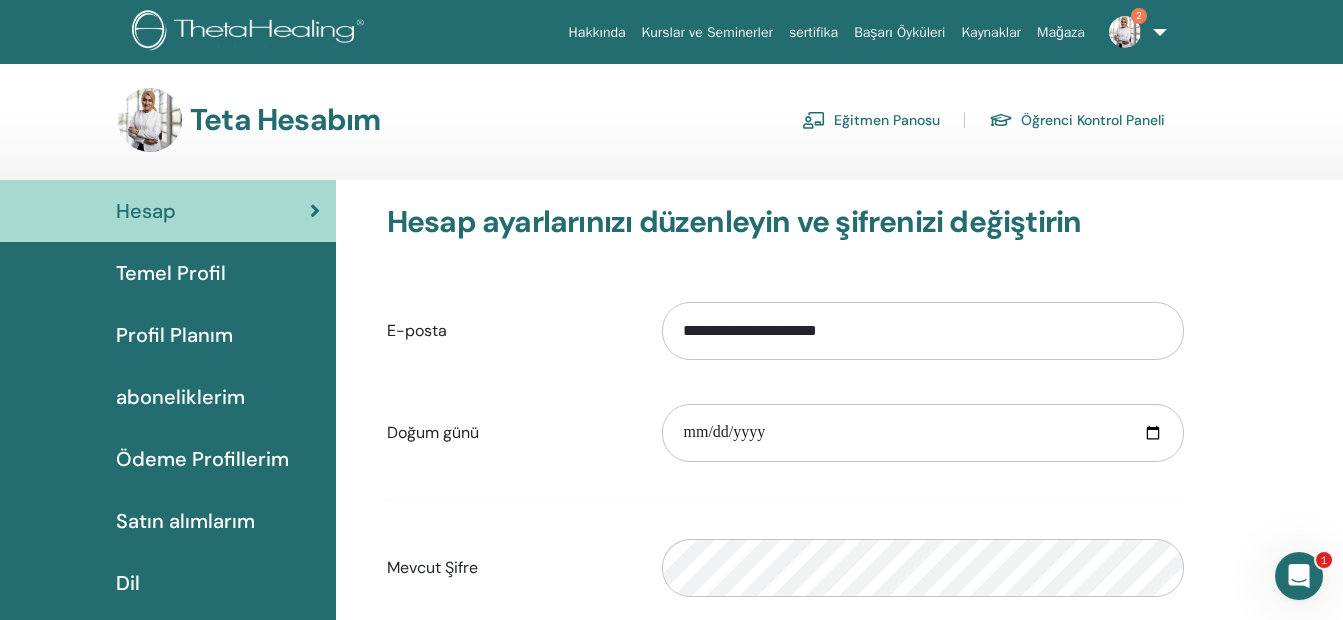 click on "Eğitmen Panosu" at bounding box center (871, 120) 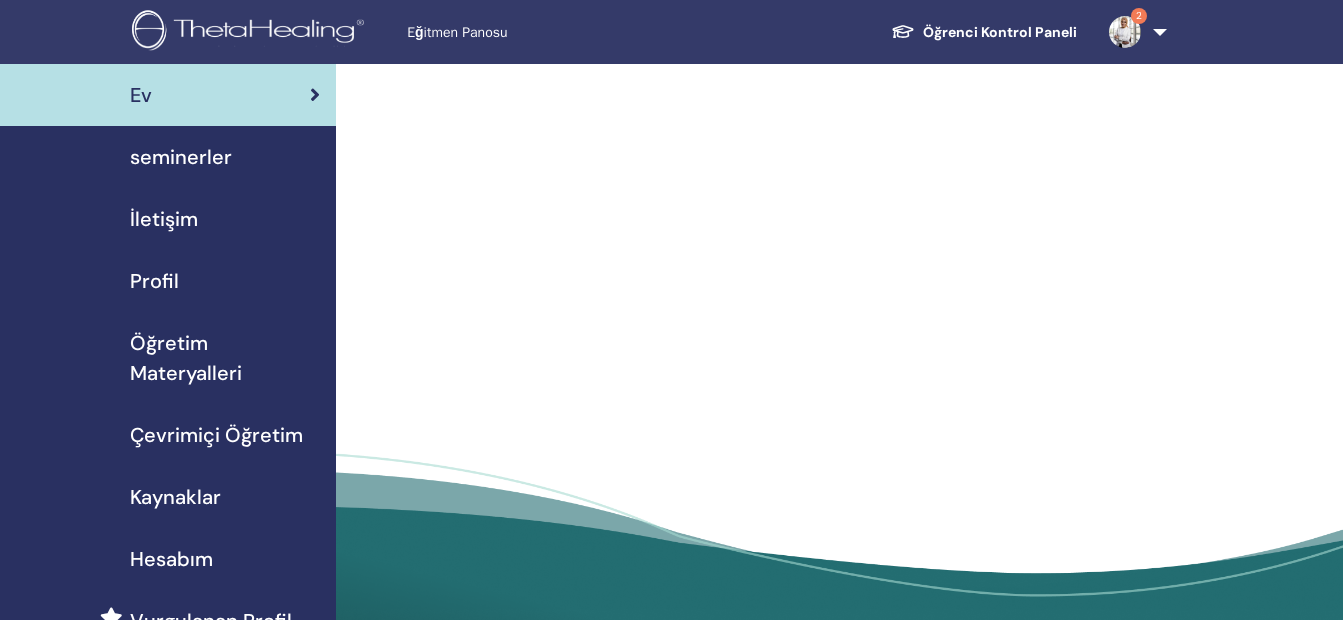 scroll, scrollTop: 0, scrollLeft: 0, axis: both 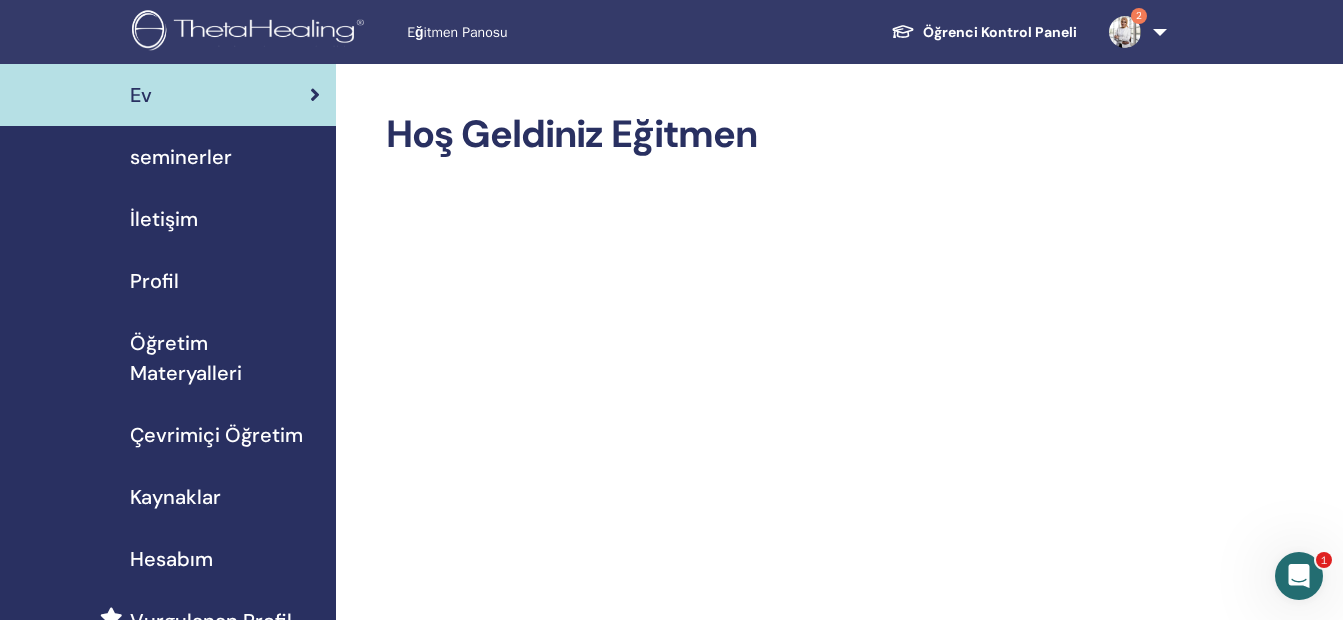 click on "seminerler" at bounding box center (181, 157) 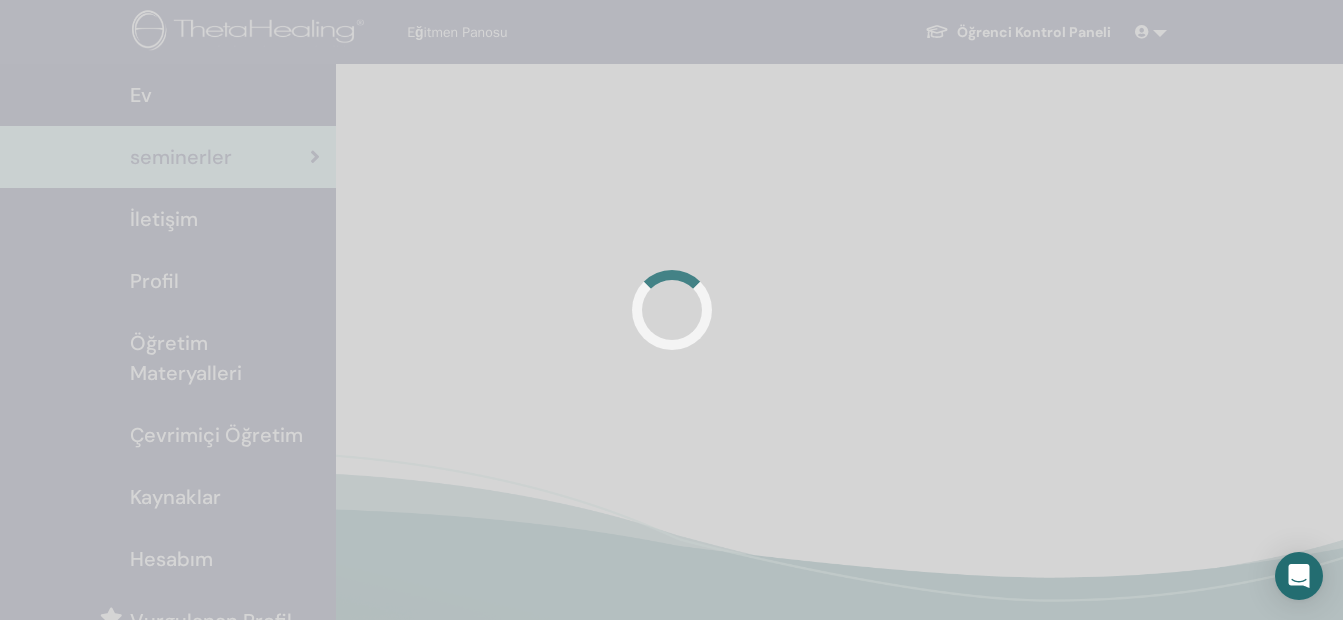 scroll, scrollTop: 0, scrollLeft: 0, axis: both 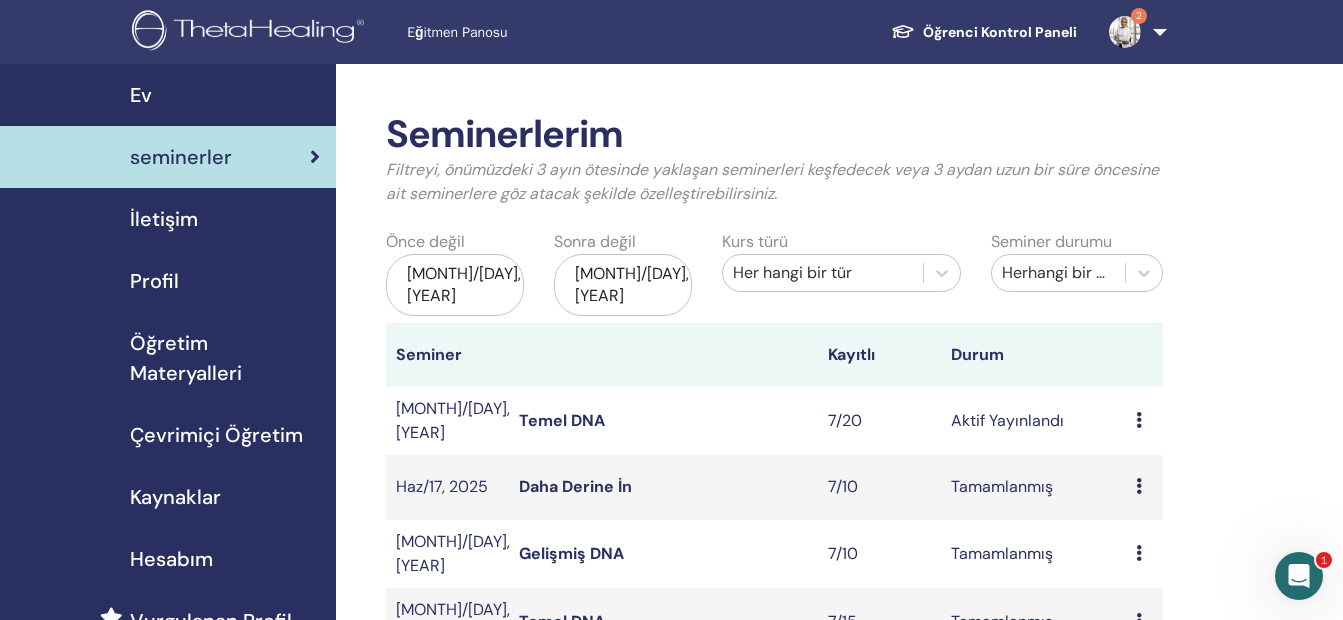 click on "Ön izleme Düzenlemek katılımcılar İptal" at bounding box center (1144, 421) 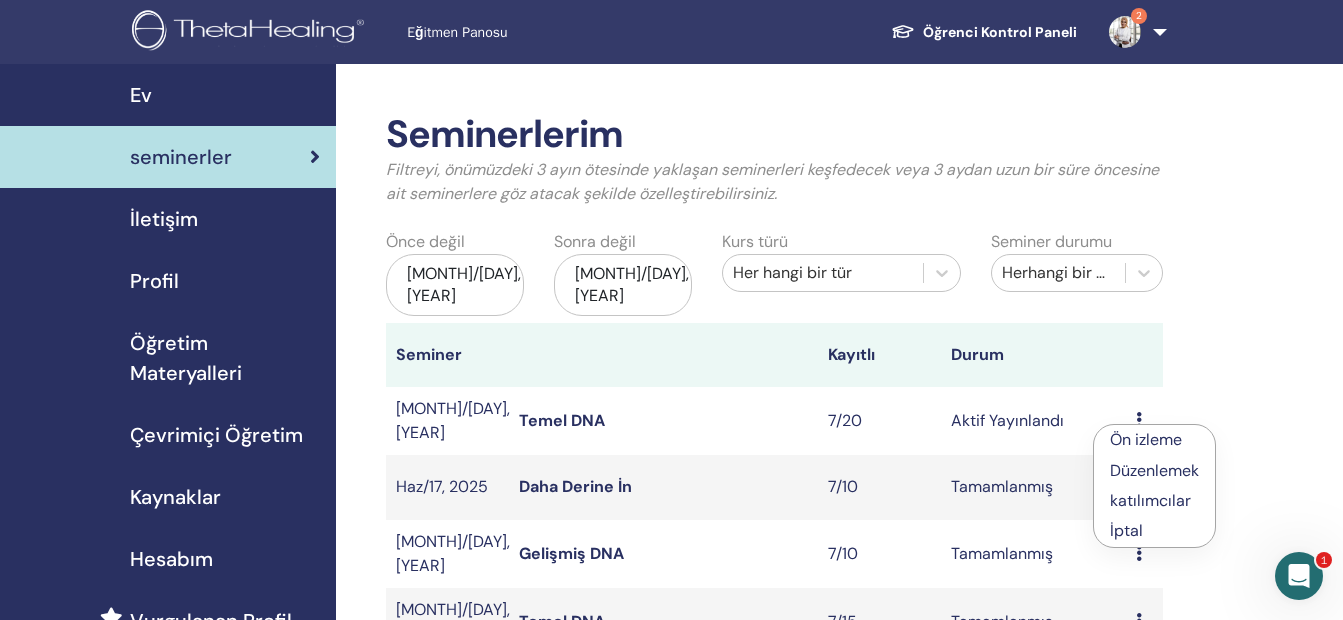 click on "katılımcılar" at bounding box center [1150, 500] 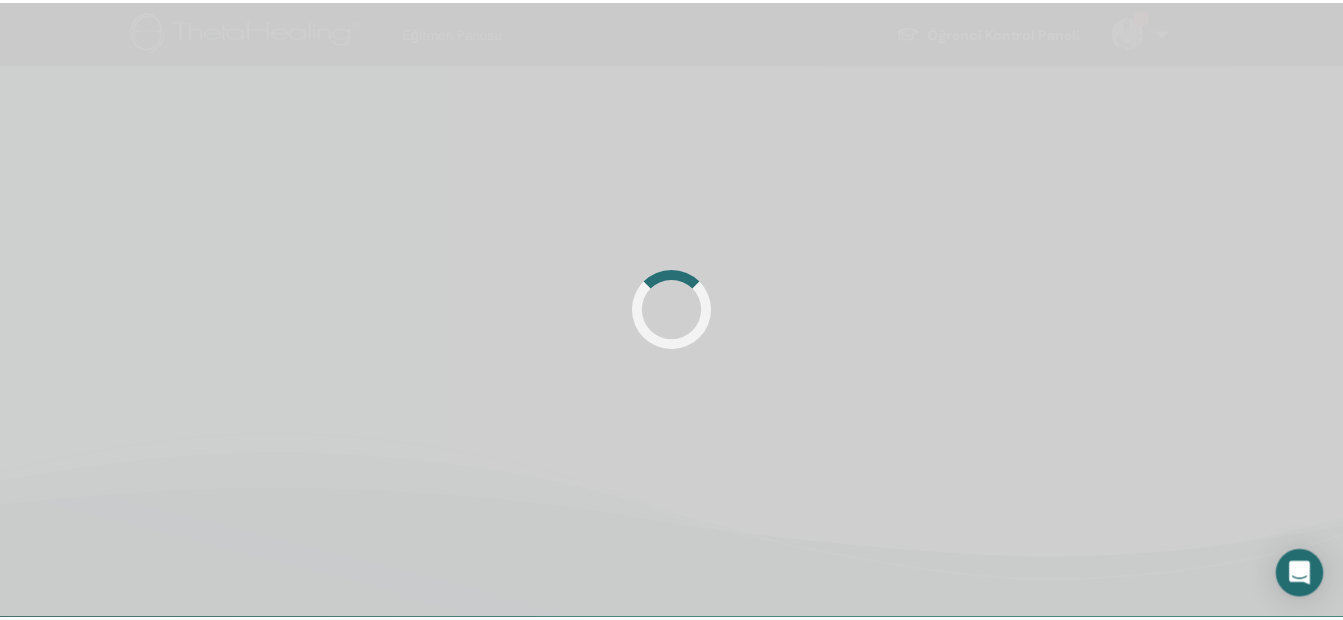 scroll, scrollTop: 0, scrollLeft: 0, axis: both 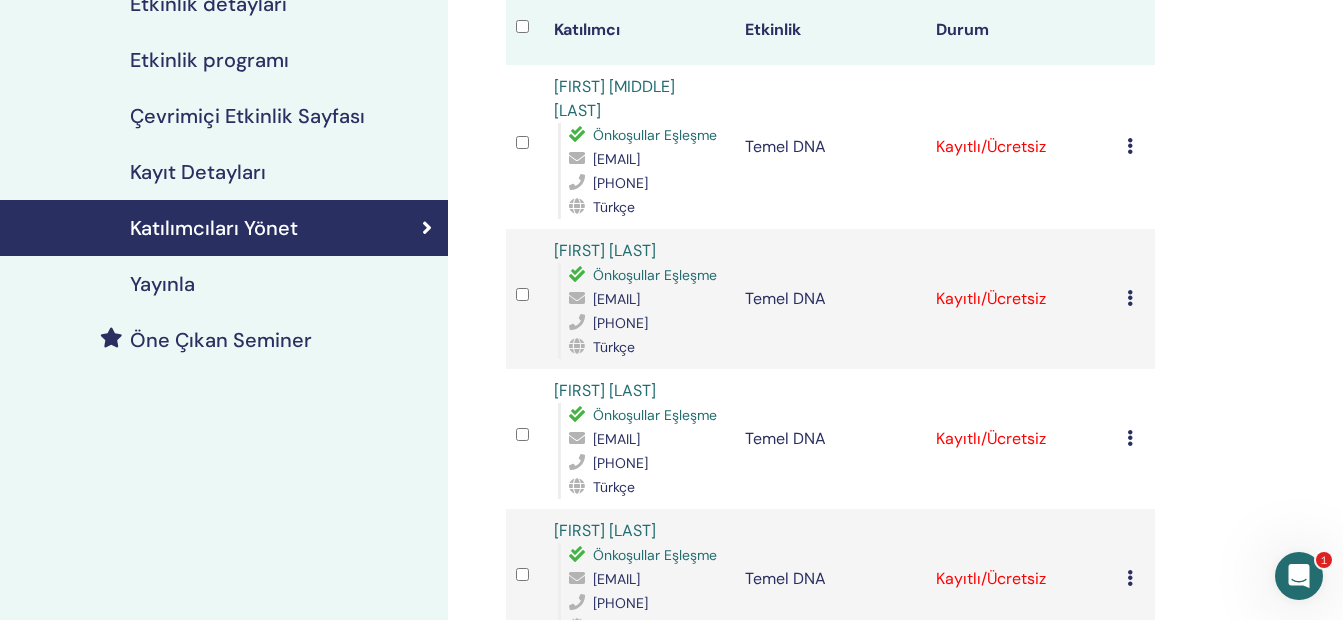 click at bounding box center [1130, 146] 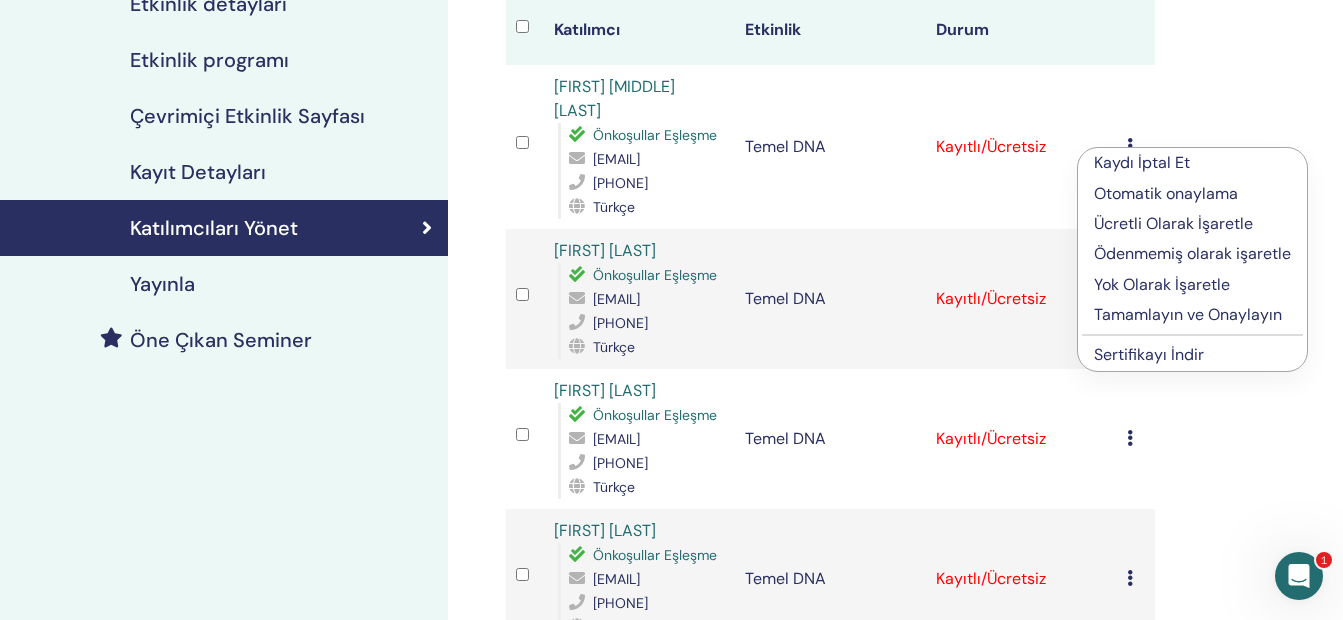 click on "Ücretli Olarak İşaretle" at bounding box center (1192, 224) 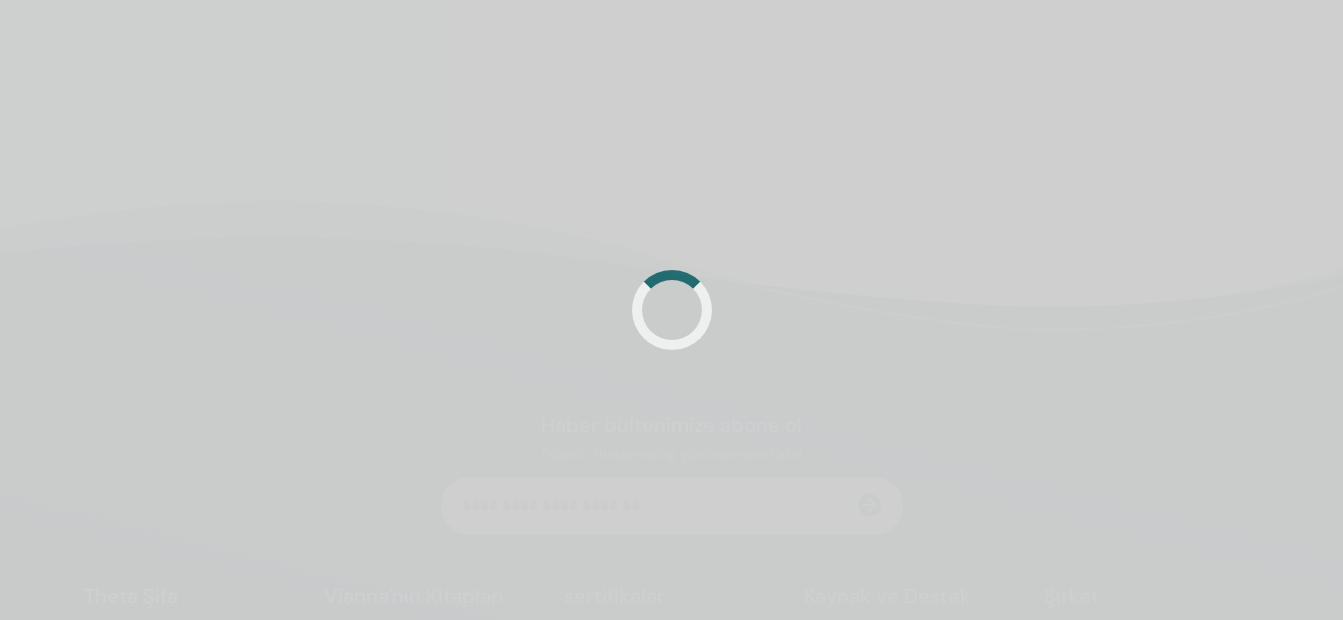 scroll, scrollTop: 262, scrollLeft: 0, axis: vertical 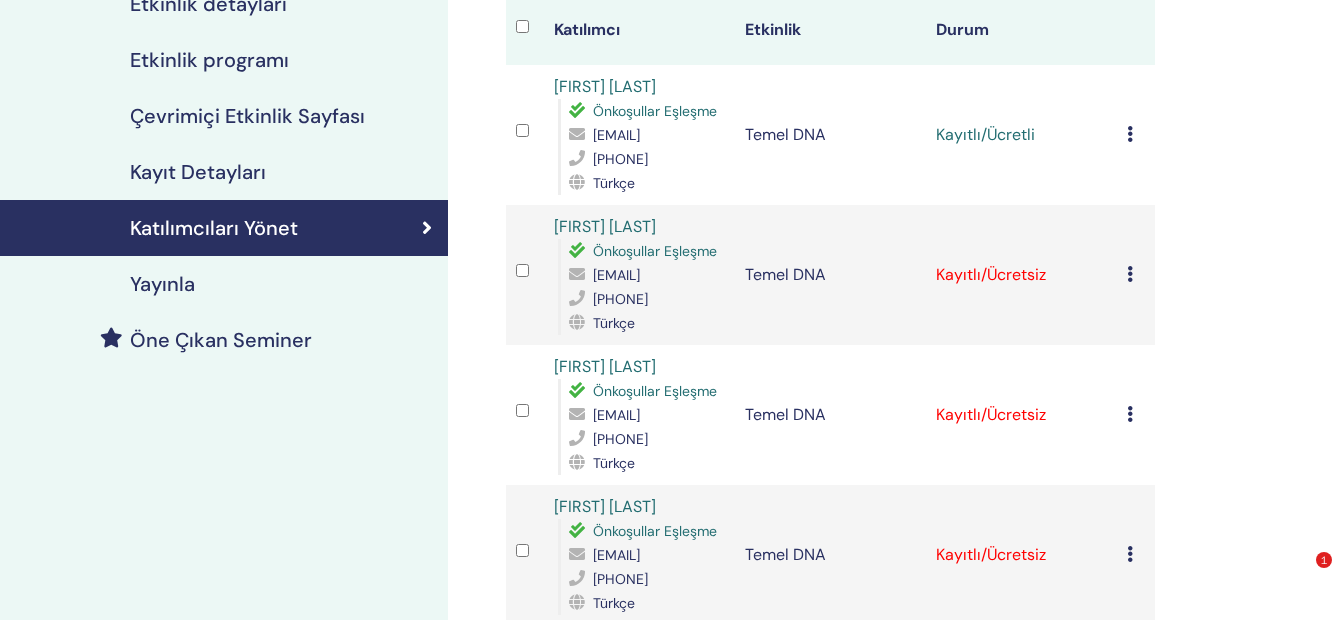 click at bounding box center [1130, 274] 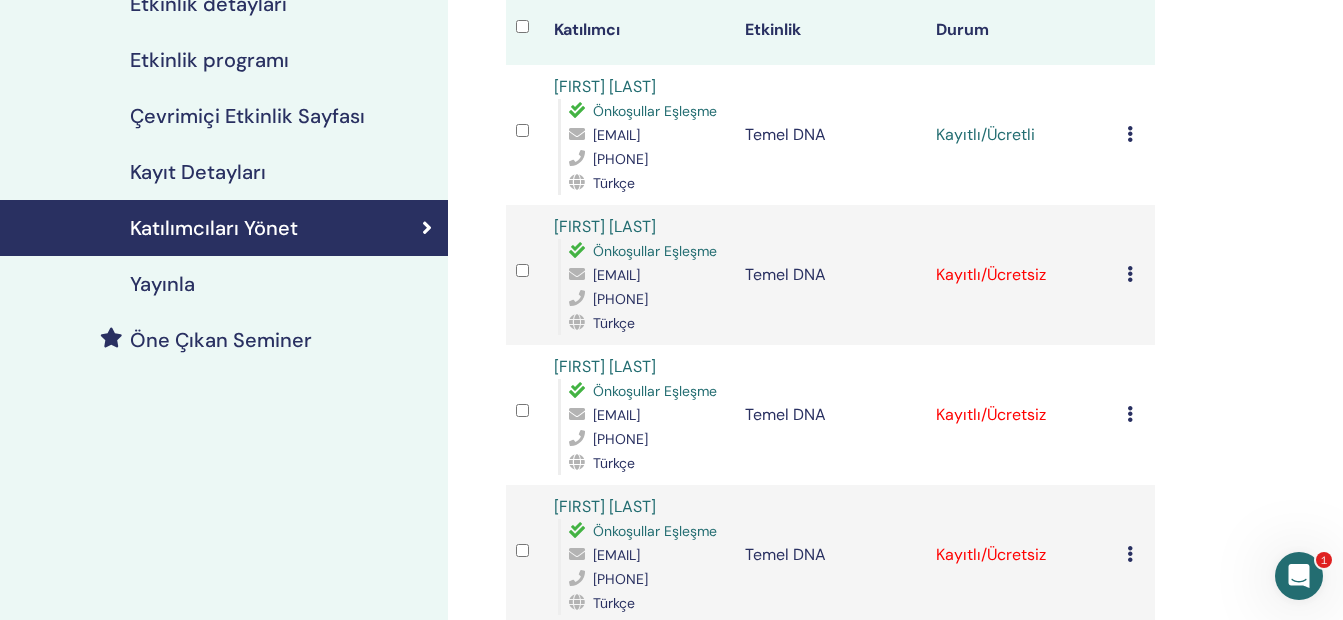 scroll, scrollTop: 0, scrollLeft: 0, axis: both 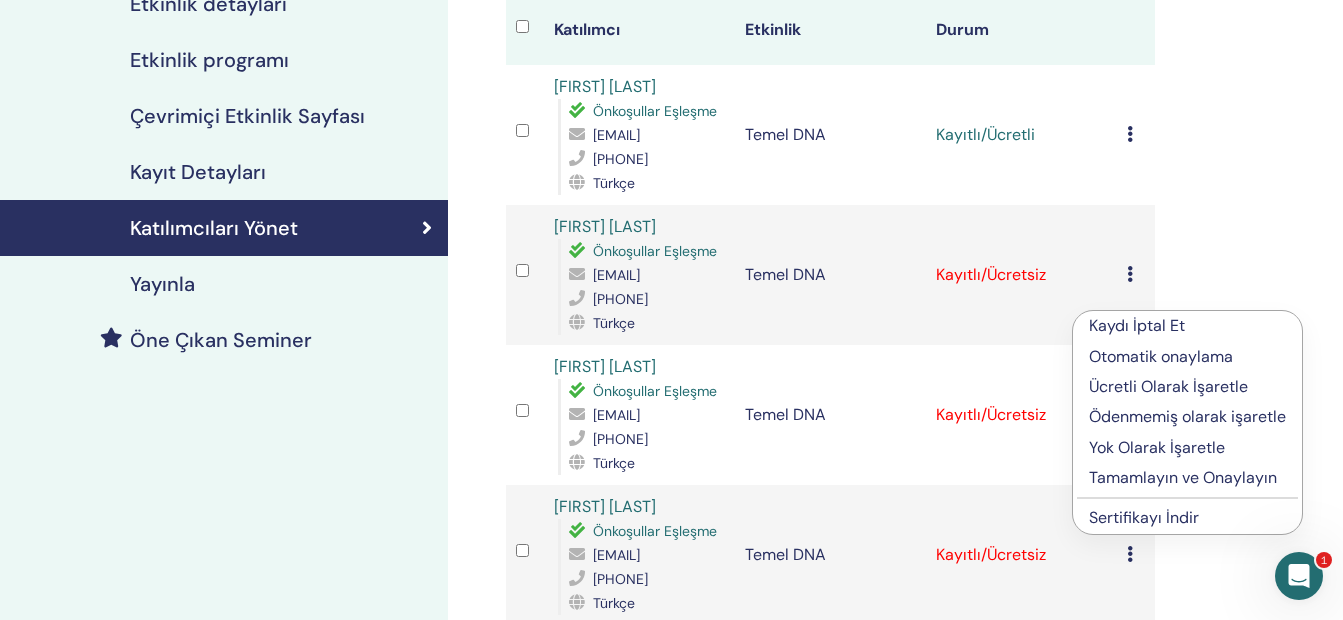 click on "Ücretli Olarak İşaretle" at bounding box center [1187, 387] 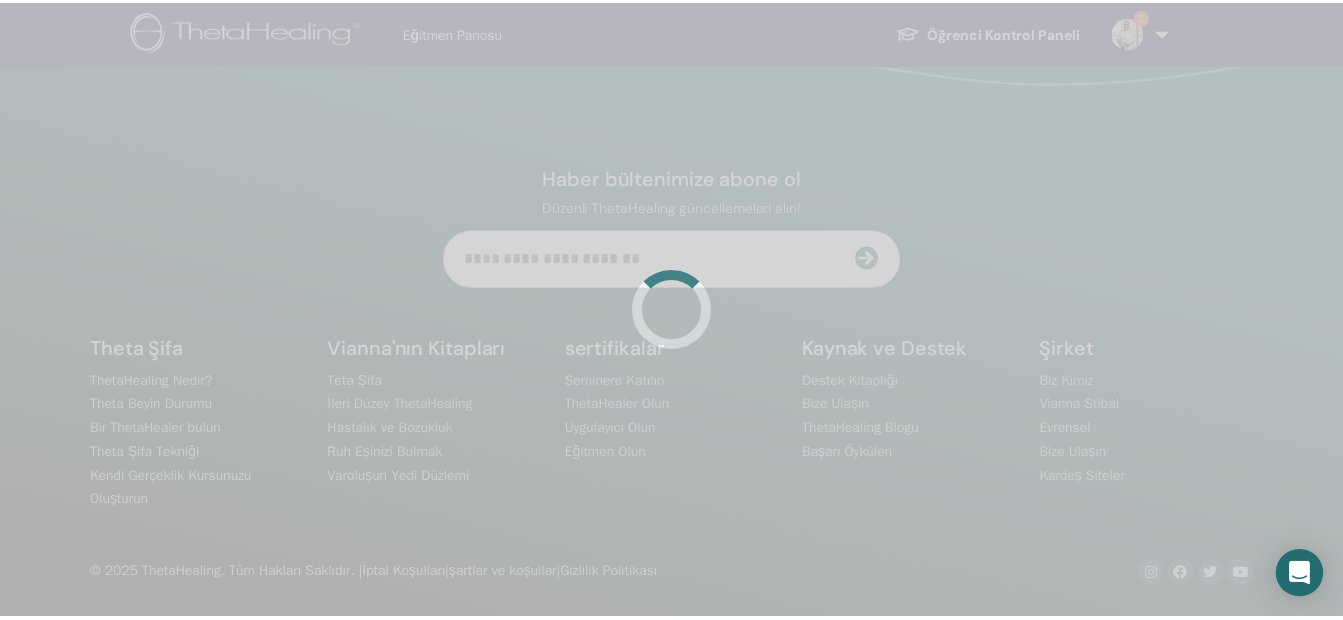 scroll, scrollTop: 0, scrollLeft: 0, axis: both 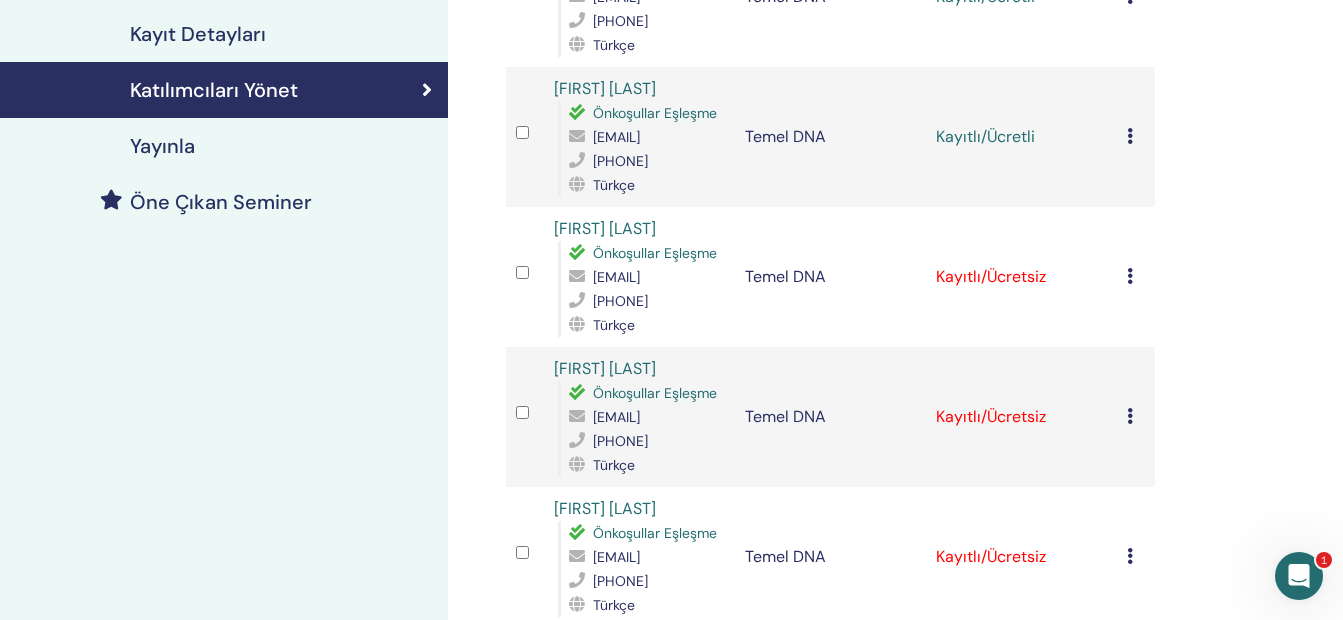 click on "Kaydı İptal Et Otomatik onaylama Ücretli Olarak İşaretle Ödenmemiş olarak işaretle Yok Olarak İşaretle Tamamlayın ve Onaylayın Sertifikayı İndir" at bounding box center (1136, 277) 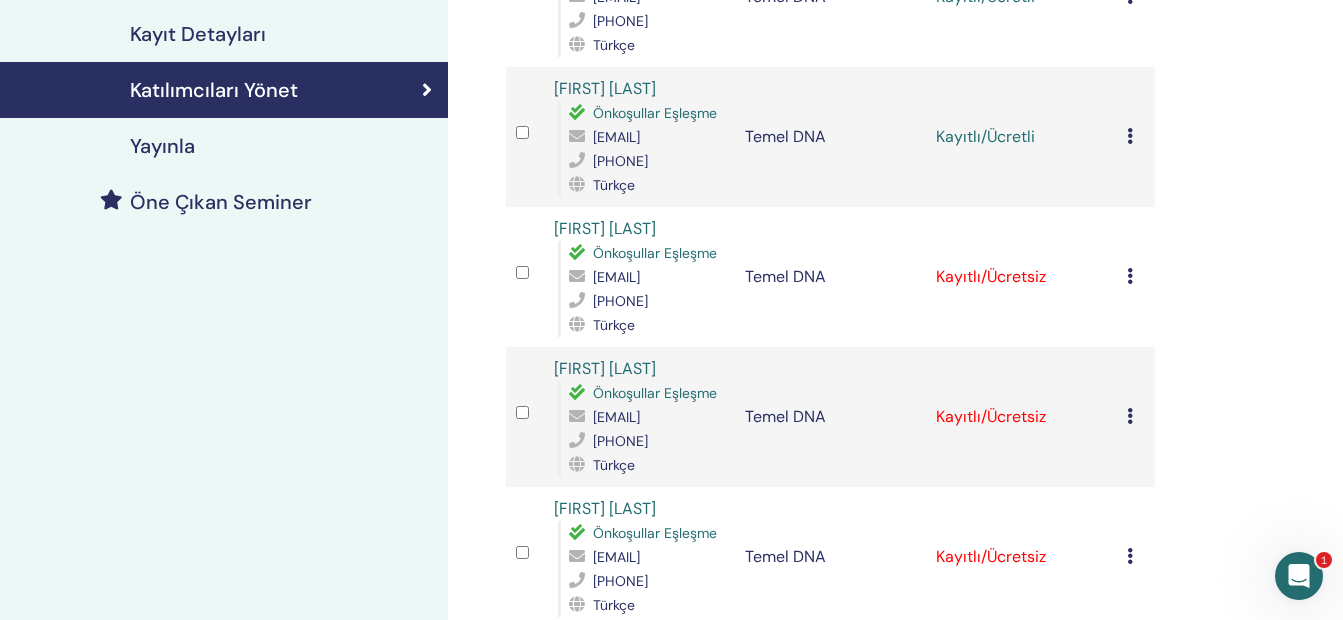 click at bounding box center [1130, 276] 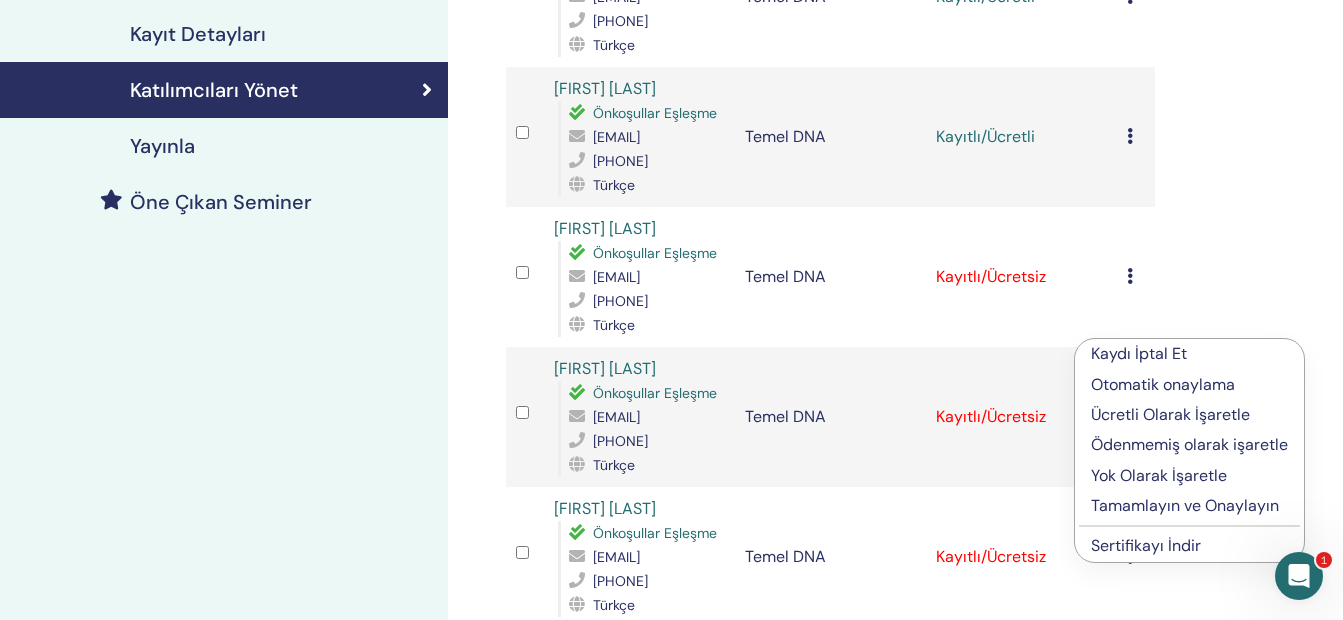 click on "Ücretli Olarak İşaretle" at bounding box center (1189, 415) 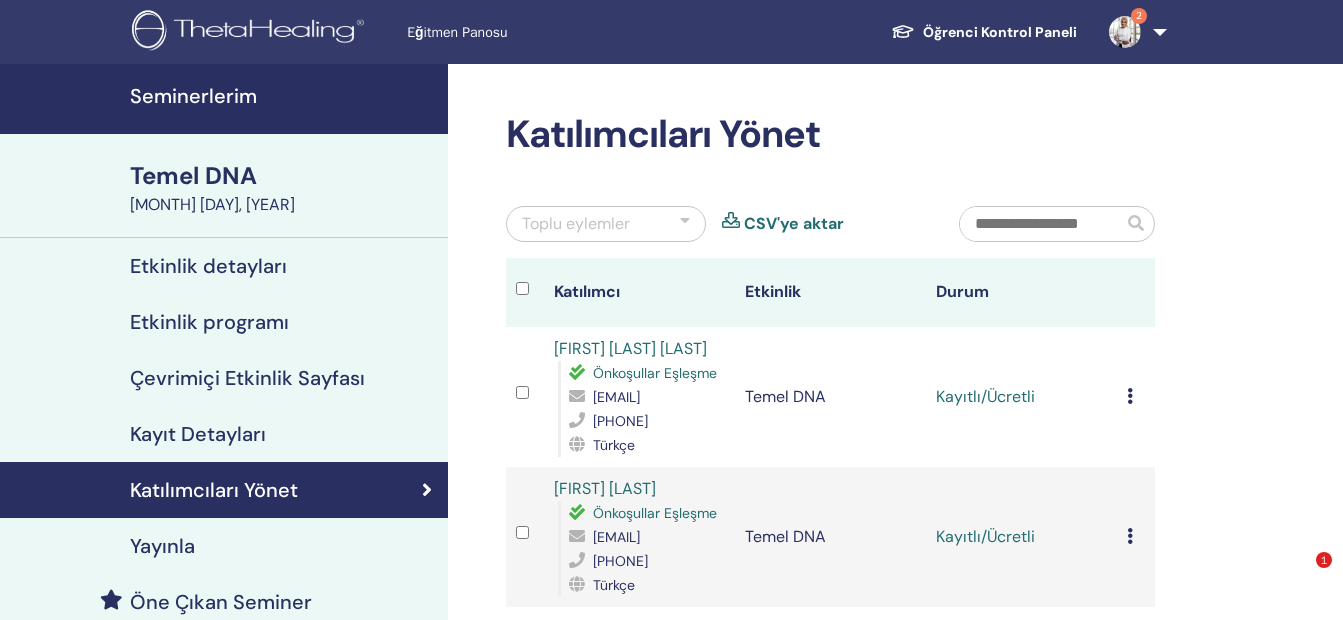 scroll, scrollTop: 500, scrollLeft: 0, axis: vertical 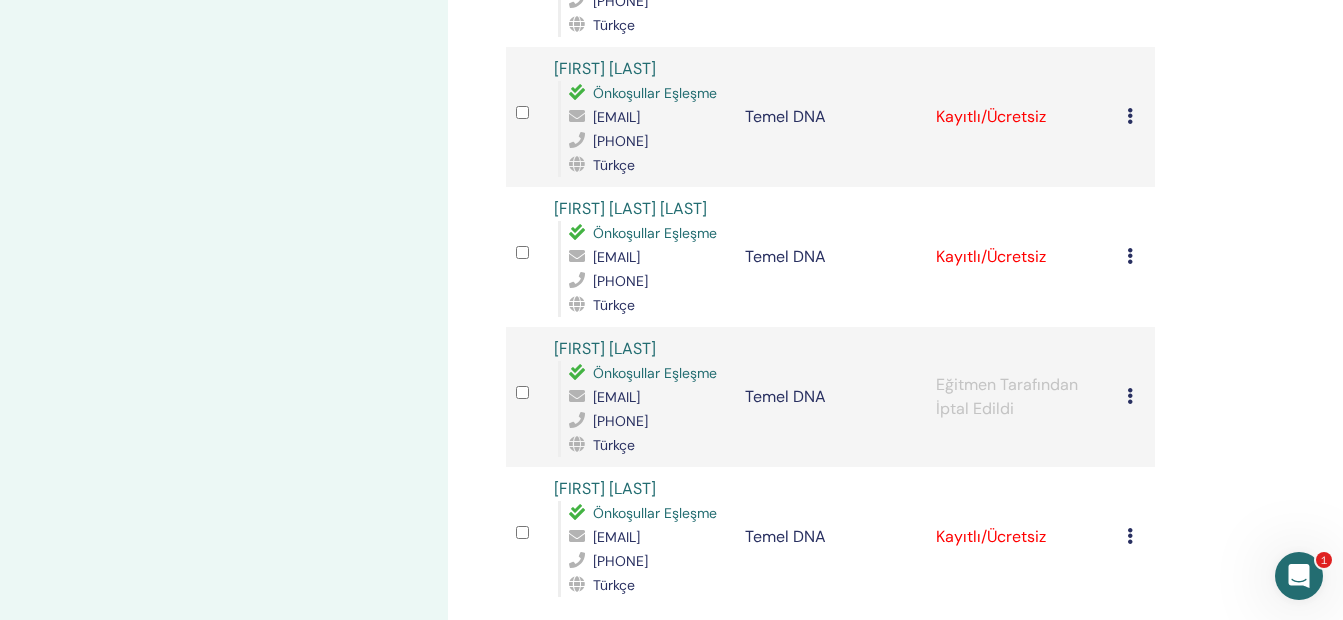 click at bounding box center (1130, 116) 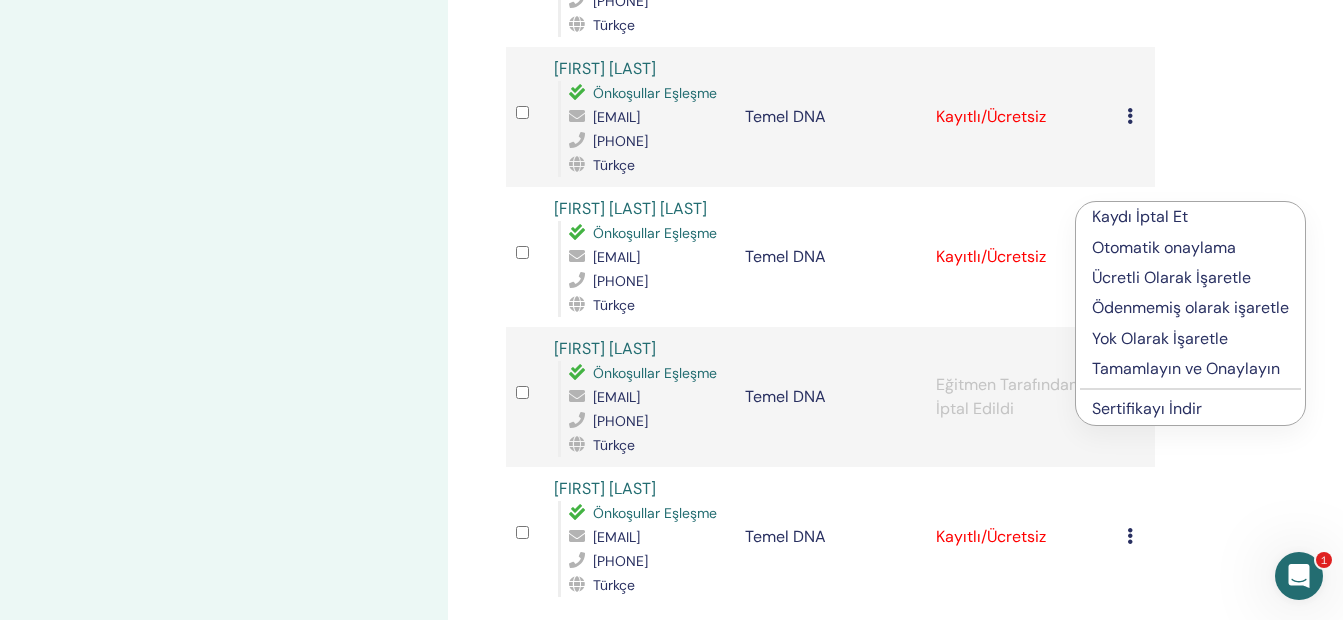 click on "Ücretli Olarak İşaretle" at bounding box center [1190, 278] 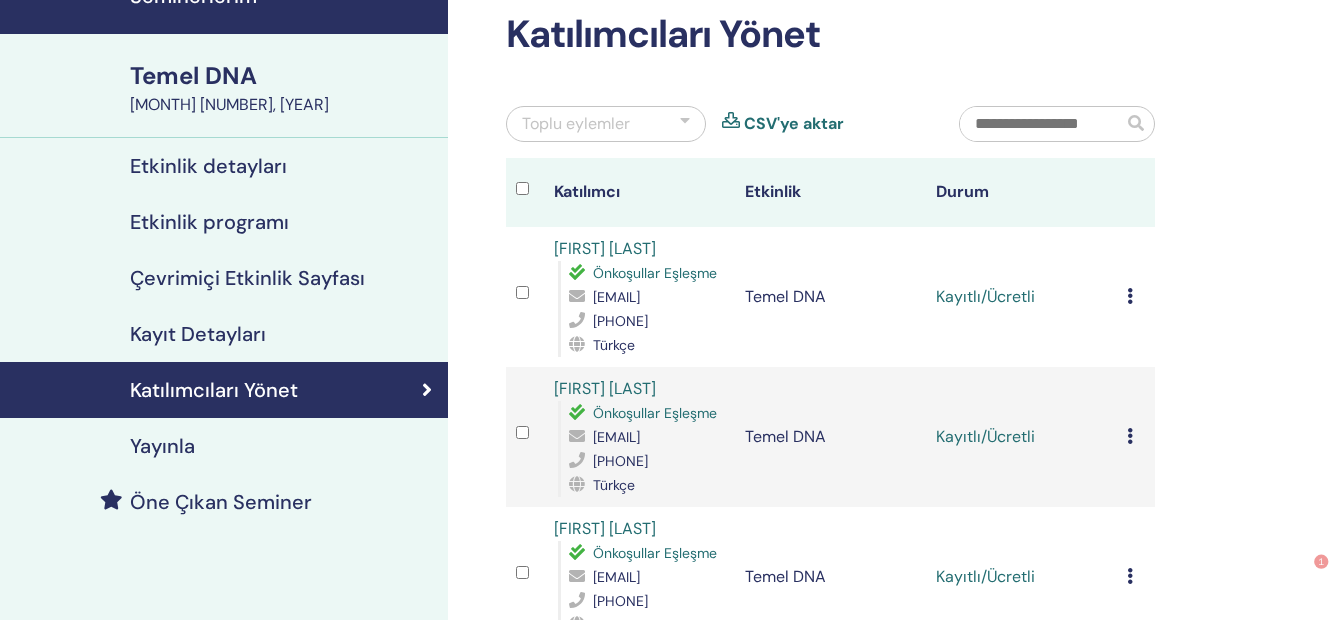 scroll, scrollTop: 255, scrollLeft: 0, axis: vertical 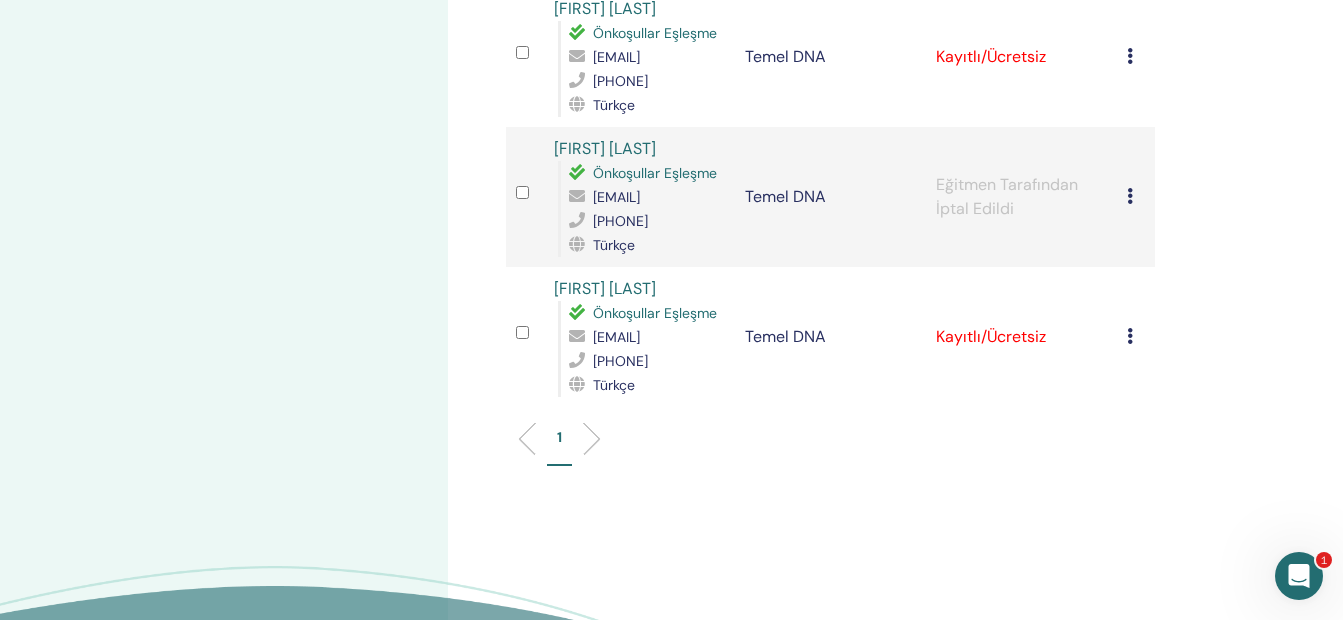 click on "Kaydı İptal Et Otomatik onaylama Ücretli Olarak İşaretle Ödenmemiş olarak işaretle Yok Olarak İşaretle Tamamlayın ve Onaylayın Sertifikayı İndir" at bounding box center (1136, 57) 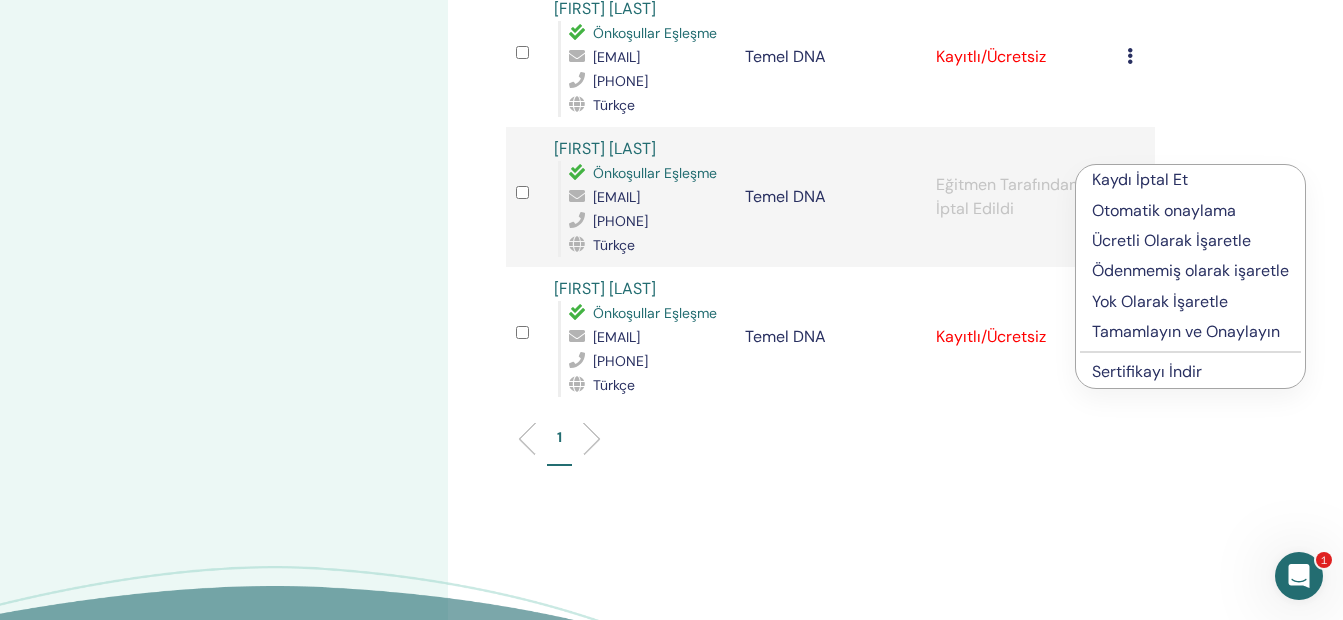 click on "Ücretli Olarak İşaretle" at bounding box center [1190, 241] 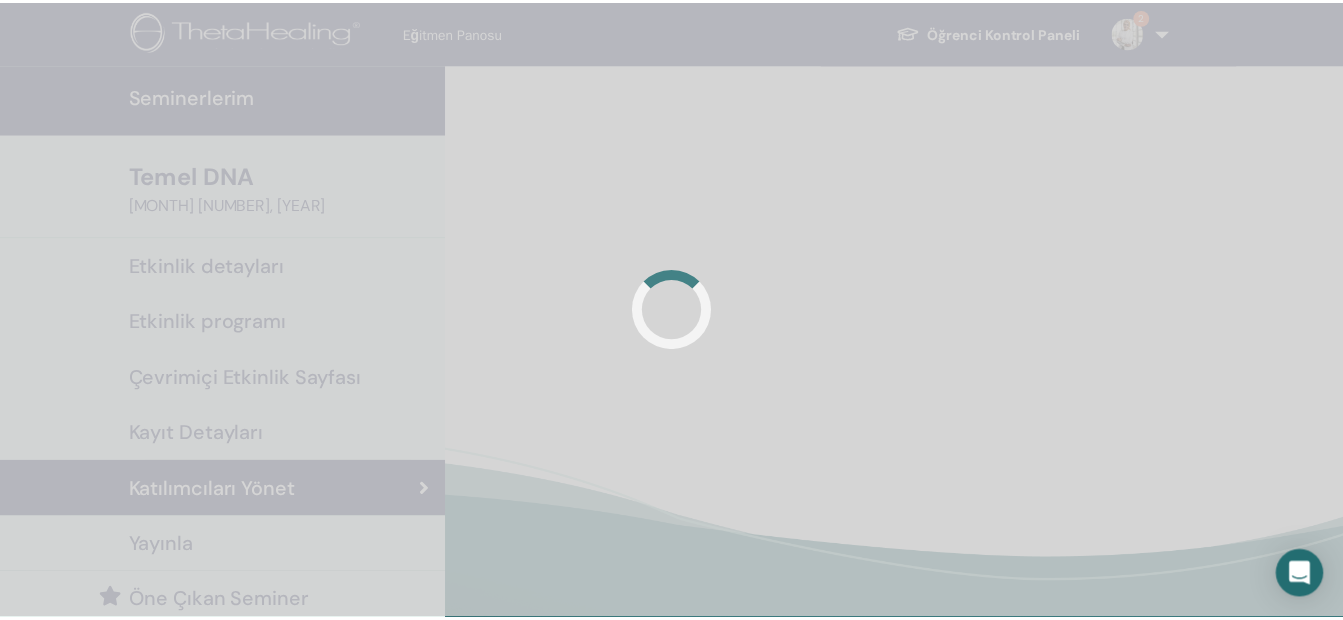 scroll, scrollTop: 0, scrollLeft: 0, axis: both 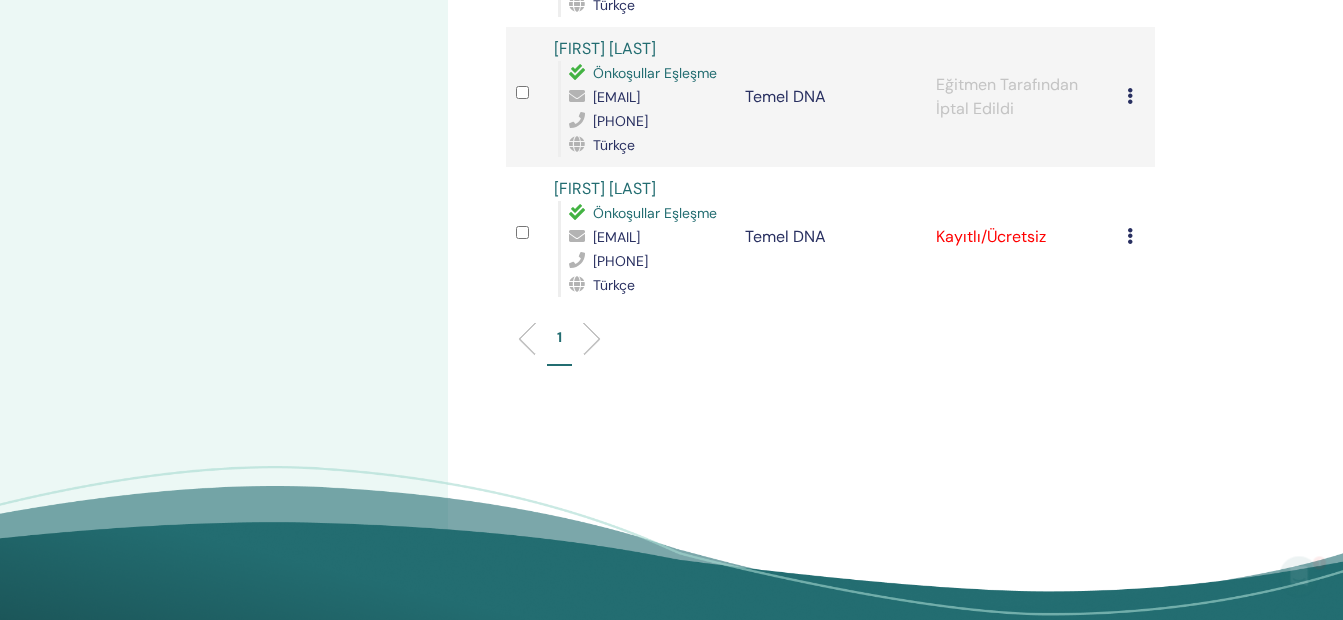 click at bounding box center [1130, 236] 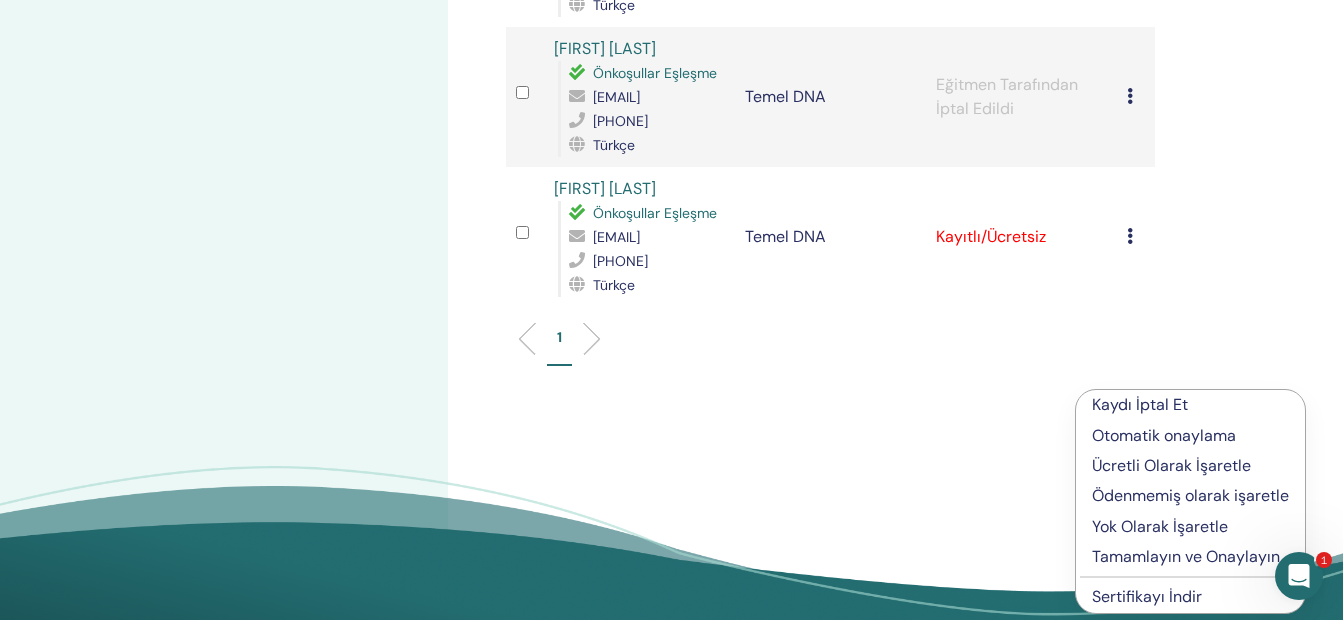 click on "Ücretli Olarak İşaretle" at bounding box center [1190, 466] 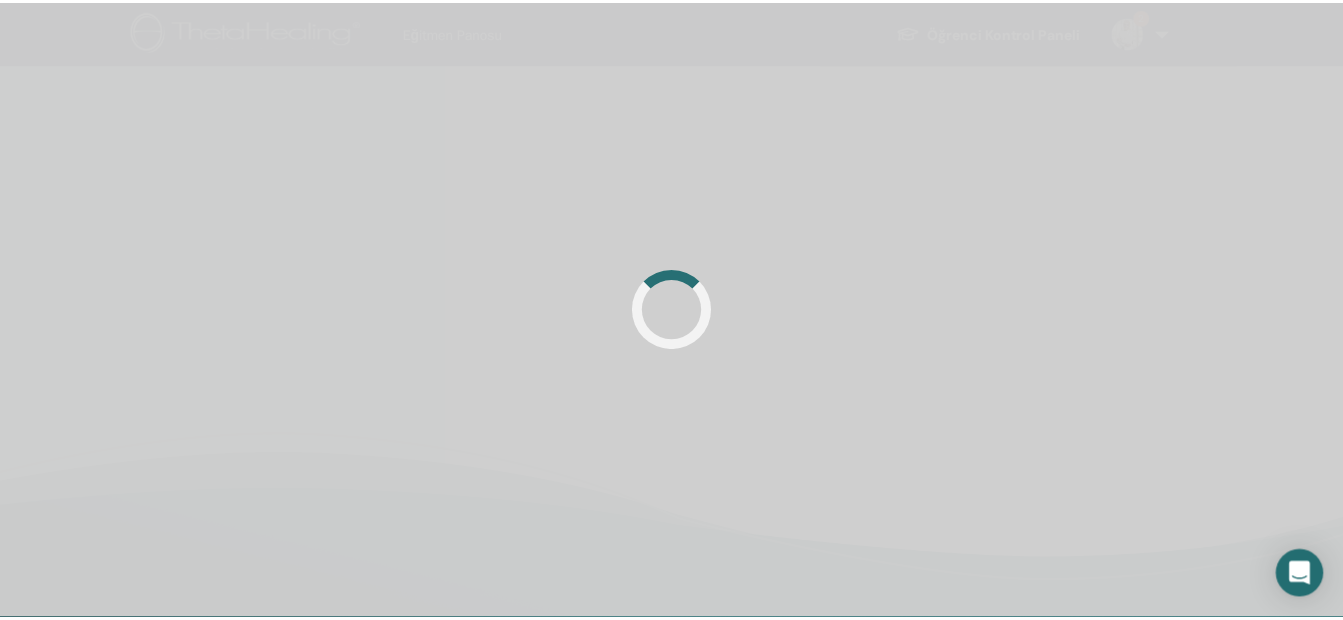 scroll, scrollTop: 0, scrollLeft: 0, axis: both 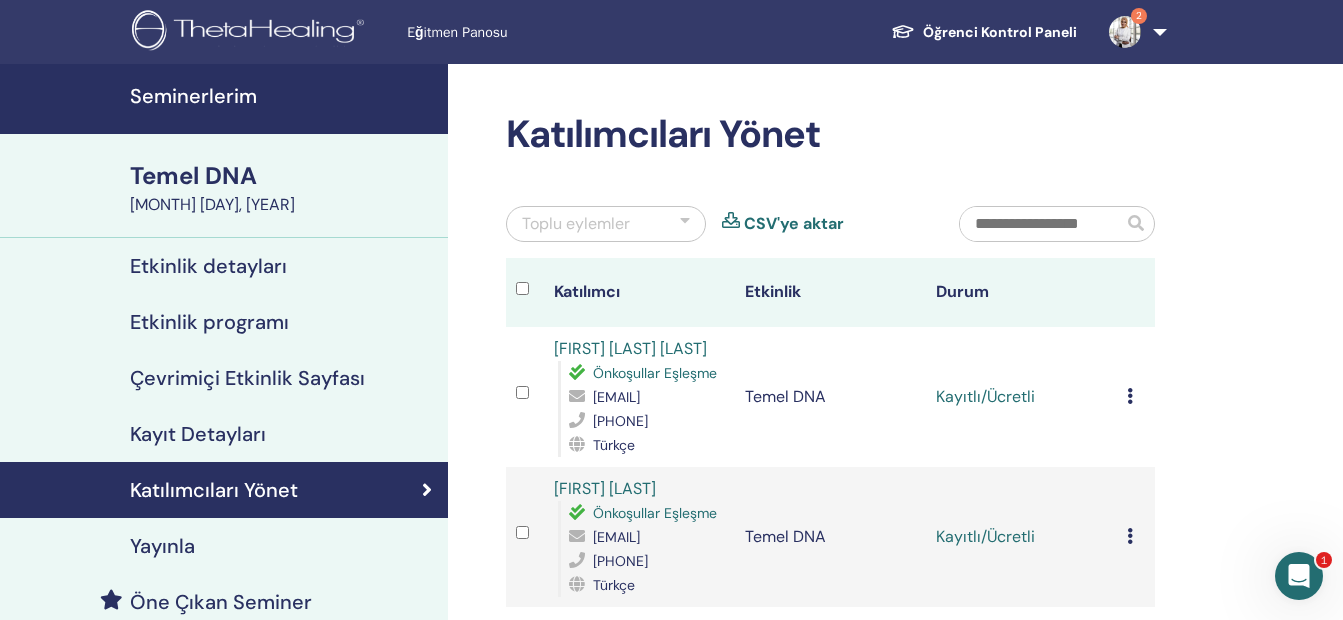 click at bounding box center [1125, 32] 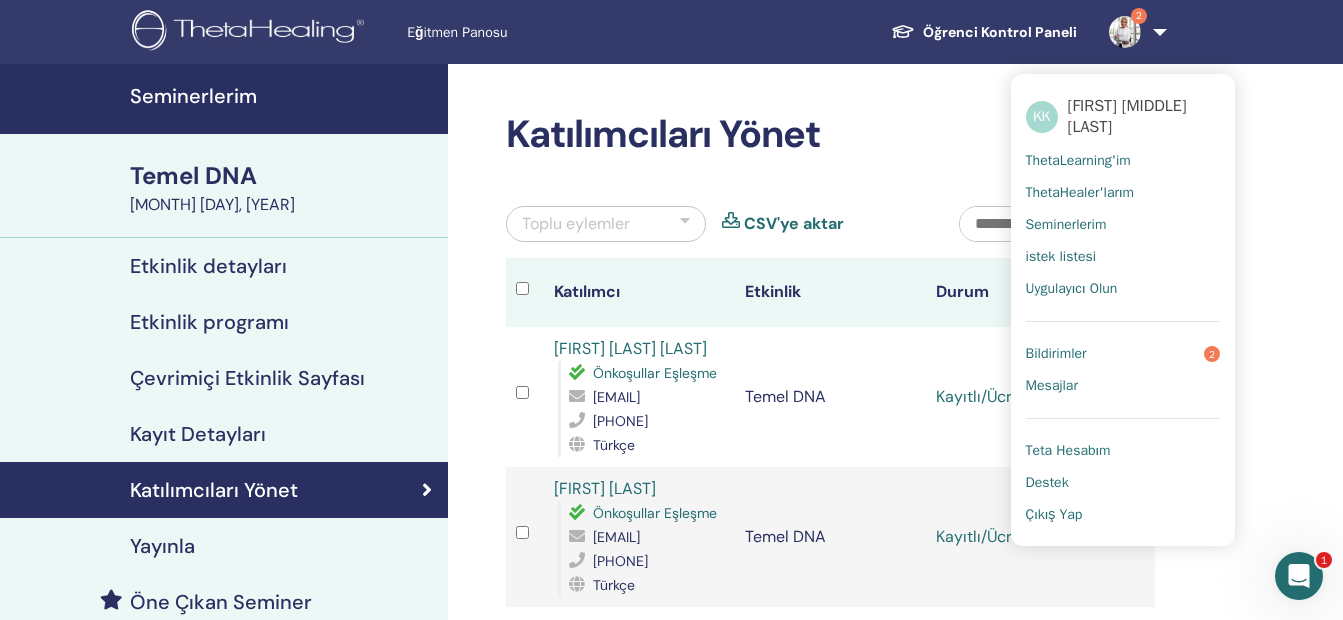 click on "Bildirimler" at bounding box center (1056, 354) 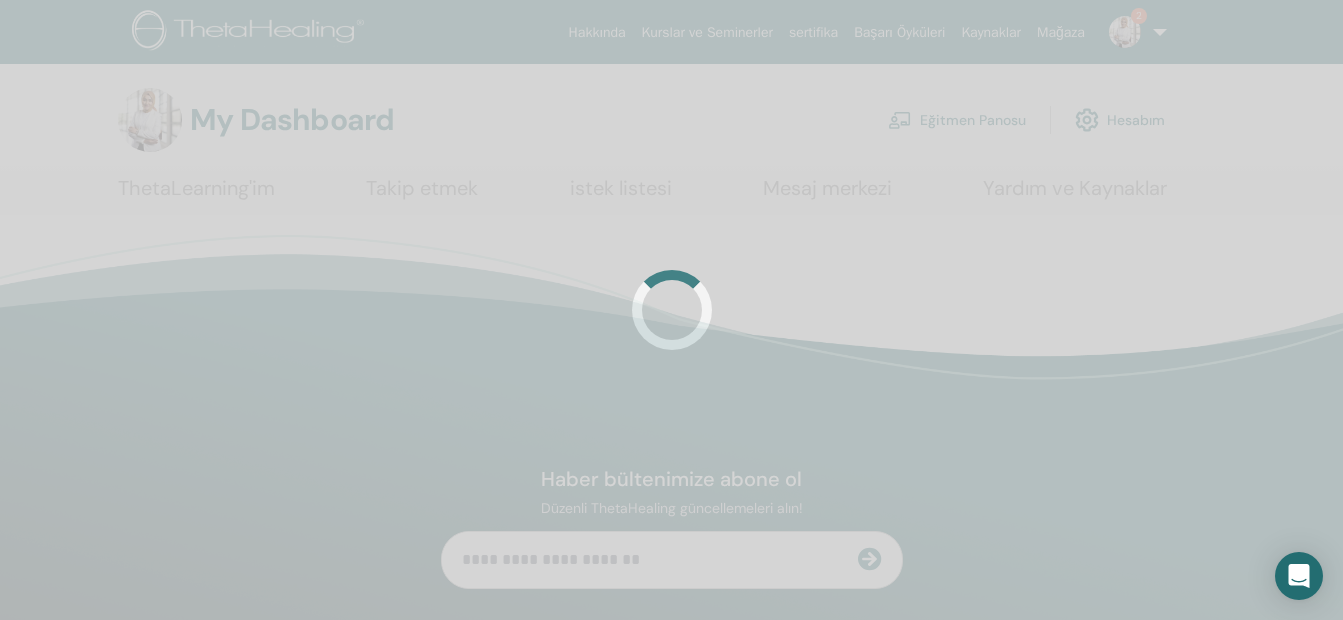 scroll, scrollTop: 0, scrollLeft: 0, axis: both 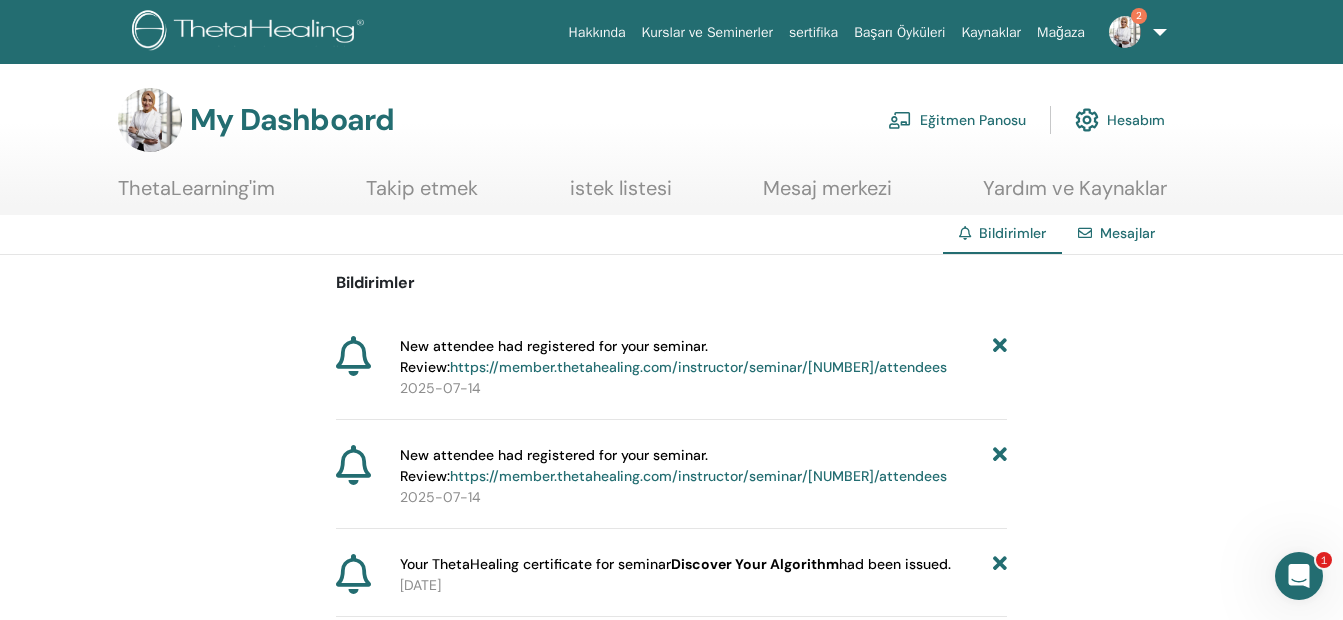 click on "Bildirimler New attendee had registered for your seminar. Review:  https://member.thetahealing.com/instructor/seminar/[NUMBER]/attendees [DATE] New attendee had registered for your seminar. Review:  https://member.thetahealing.com/instructor/seminar/[NUMBER]/attendees [DATE] Your ThetaHealing certificate for seminar  Discover Your Algorithm  had been issued. [DATE] New attendee had registered for your seminar. Review:  https://member.thetahealing.com/instructor/seminar/[NUMBER]/attendees [DATE] New attendee had registered for your seminar. Review:  https://member.thetahealing.com/instructor/seminar/[NUMBER]/attendees [DATE] New attendee had registered for your seminar. Review:  https://member.thetahealing.com/instructor/seminar/[NUMBER]/attendees [DATE] New attendee had registered for your seminar. Review:  https://member.thetahealing.com/instructor/seminar/[NUMBER]/attendees [DATE] New attendee had registered for your seminar. Review:  [DATE] Your  Basic DNA  seminar was published." at bounding box center [671, 8746] 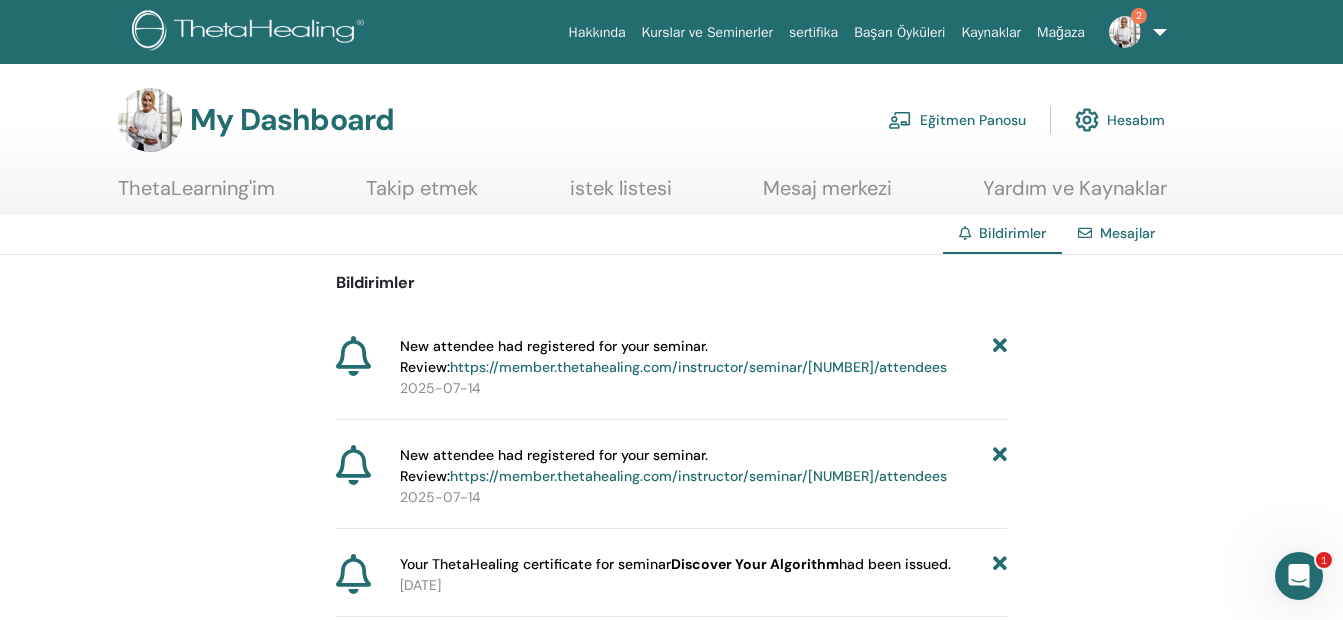 click at bounding box center (1125, 32) 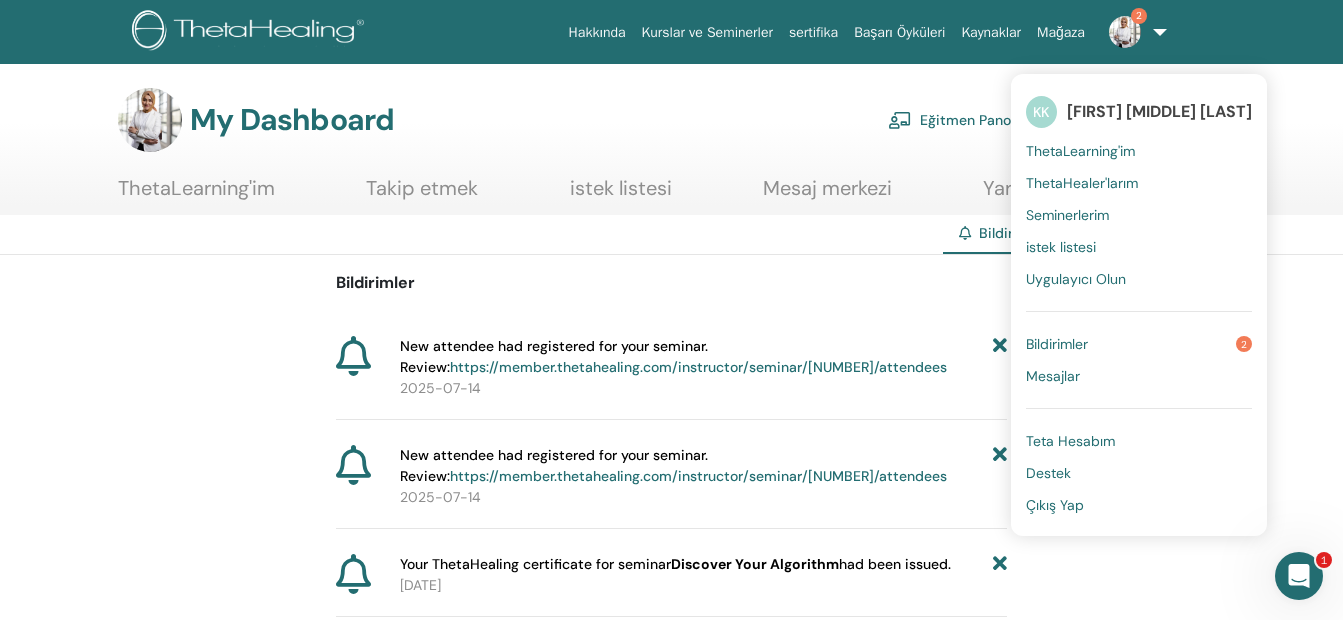 click on "Bildirimler New attendee had registered for your seminar. Review:  https://member.thetahealing.com/instructor/seminar/[NUMBER]/attendees [DATE] New attendee had registered for your seminar. Review:  https://member.thetahealing.com/instructor/seminar/[NUMBER]/attendees [DATE] Your ThetaHealing certificate for seminar  Discover Your Algorithm  had been issued. [DATE] New attendee had registered for your seminar. Review:  https://member.thetahealing.com/instructor/seminar/[NUMBER]/attendees [DATE] New attendee had registered for your seminar. Review:  https://member.thetahealing.com/instructor/seminar/[NUMBER]/attendees [DATE] New attendee had registered for your seminar. Review:  https://member.thetahealing.com/instructor/seminar/[NUMBER]/attendees [DATE] New attendee had registered for your seminar. Review:  https://member.thetahealing.com/instructor/seminar/[NUMBER]/attendees [DATE] New attendee had registered for your seminar. Review:  [DATE] Your  Basic DNA  seminar was published." at bounding box center [671, 8746] 